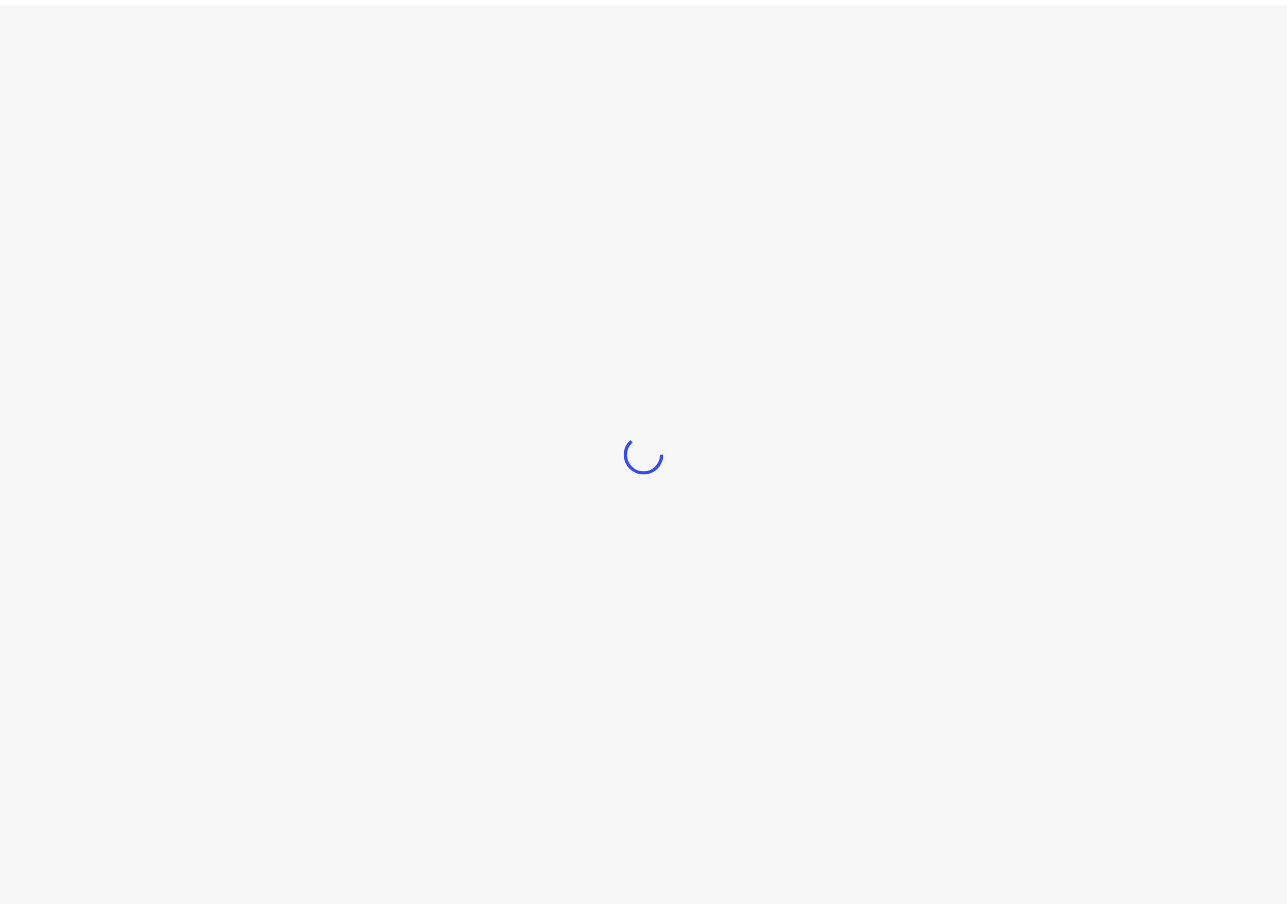 scroll, scrollTop: 0, scrollLeft: 0, axis: both 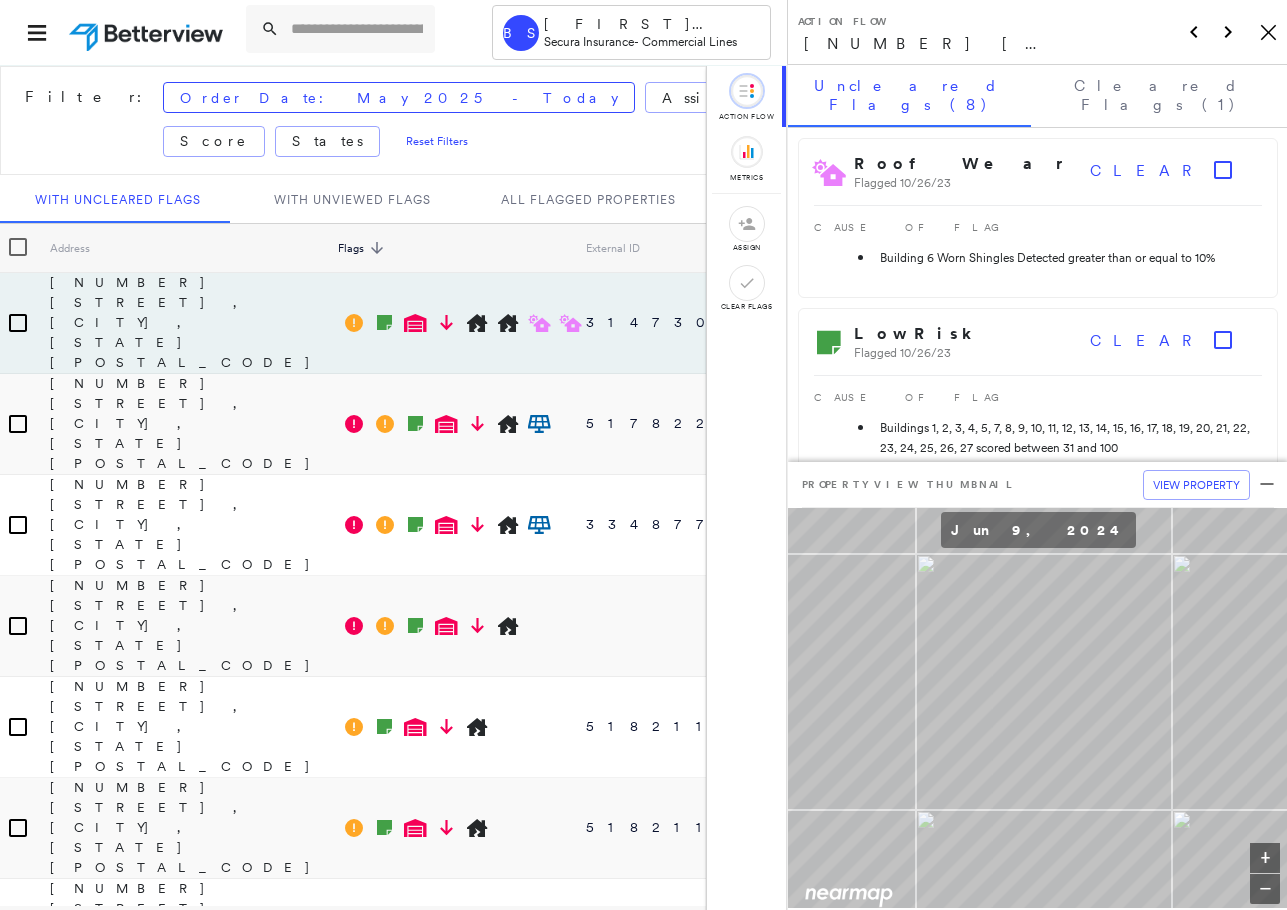 click on "Icon_Closemodal" 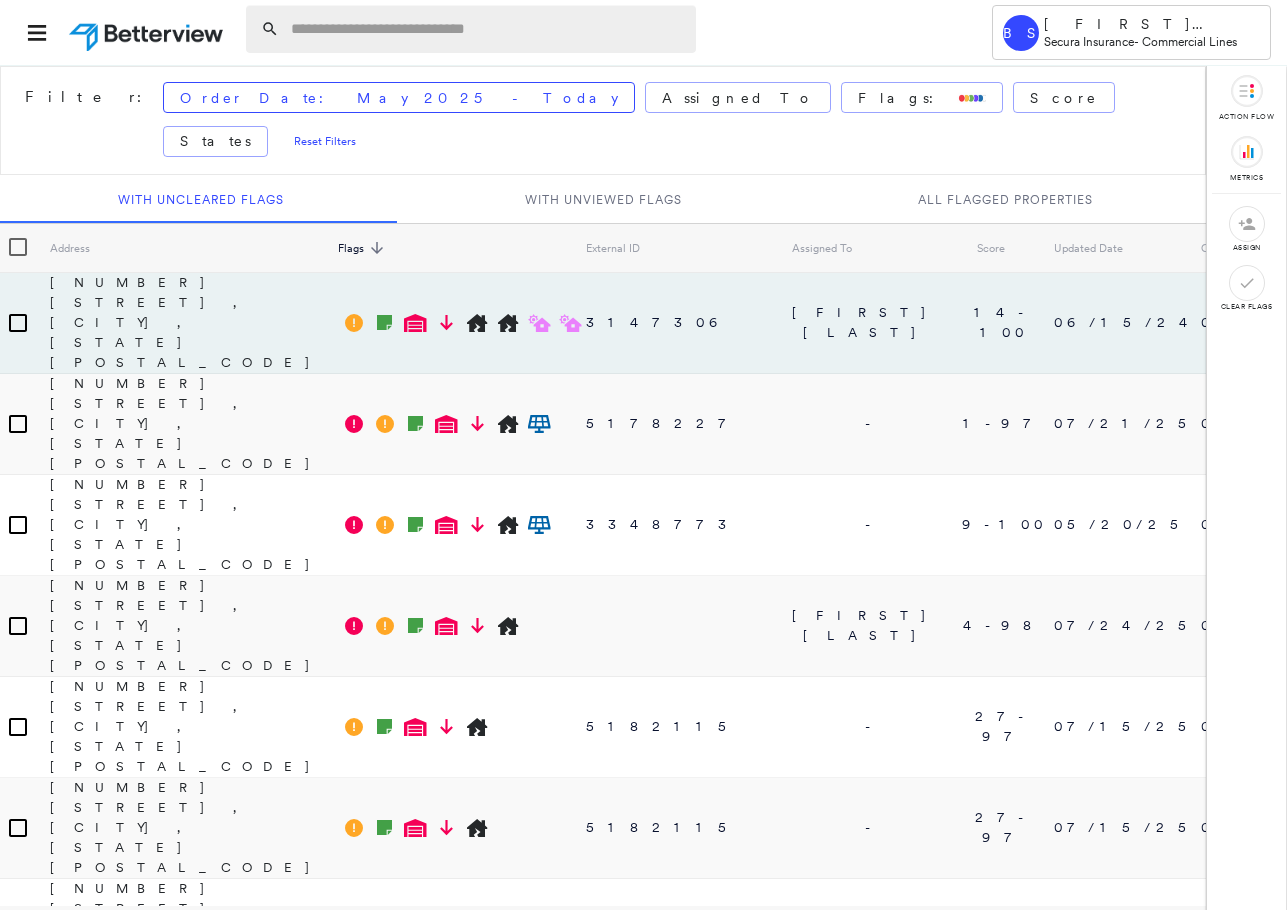 click at bounding box center (487, 29) 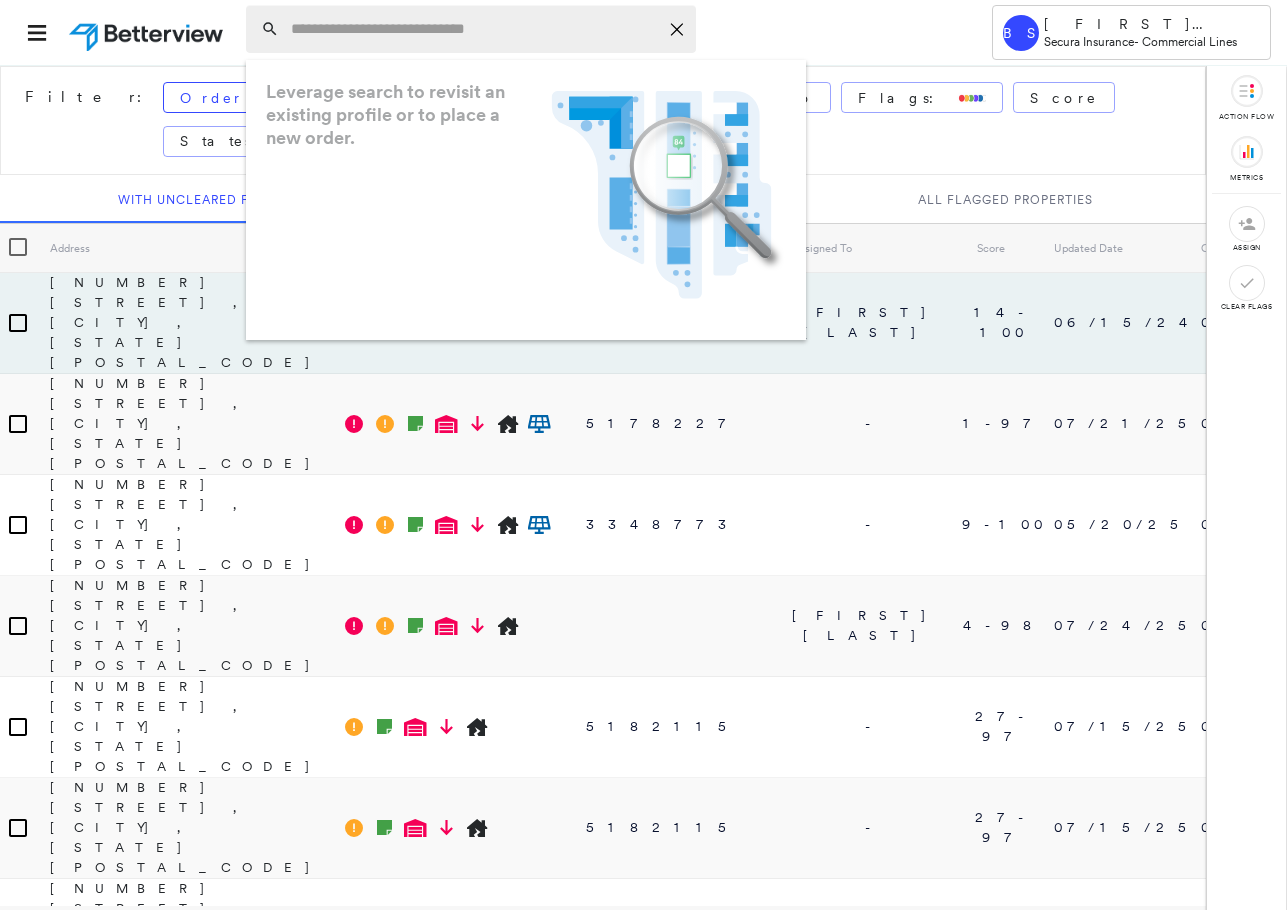 paste on "**********" 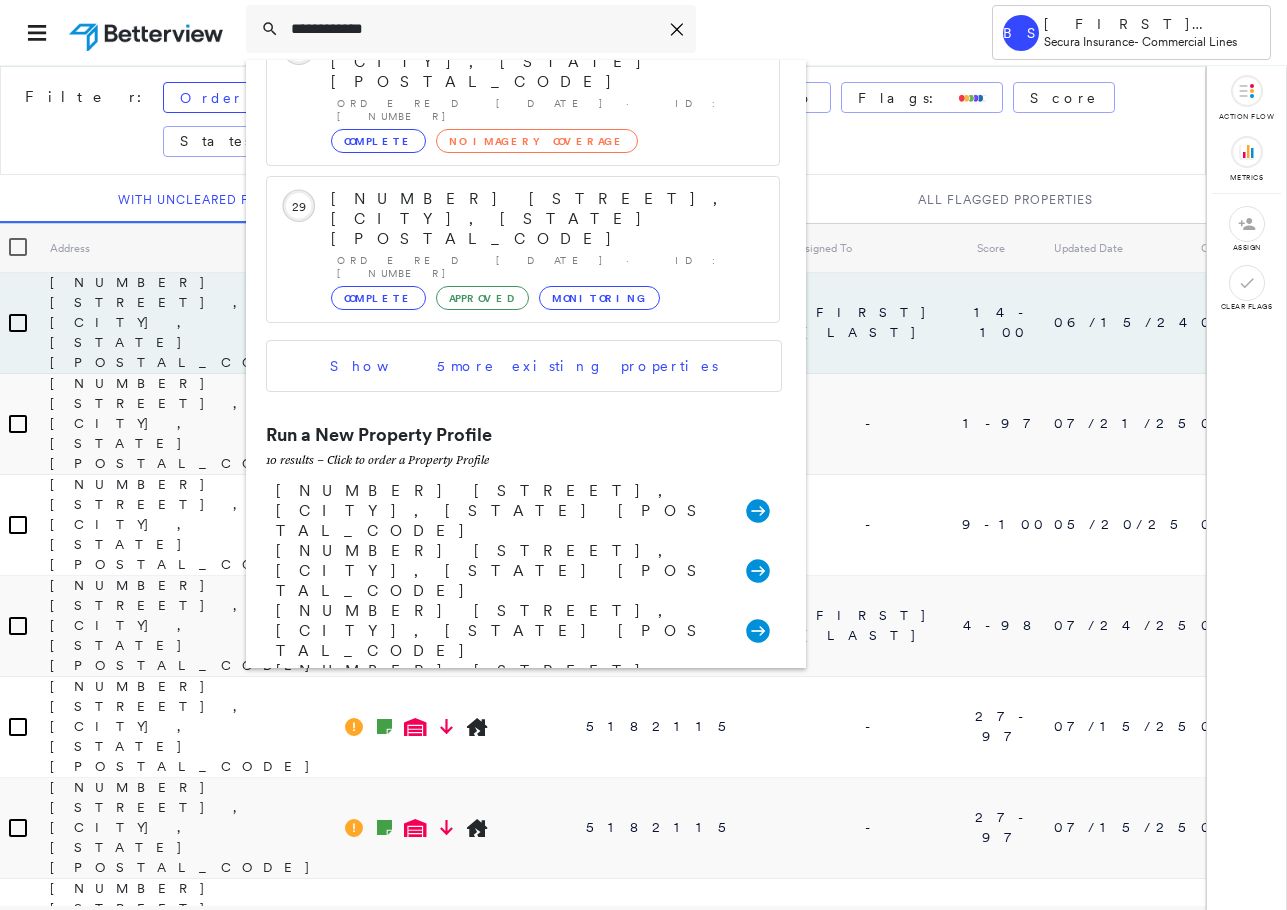 scroll, scrollTop: 618, scrollLeft: 0, axis: vertical 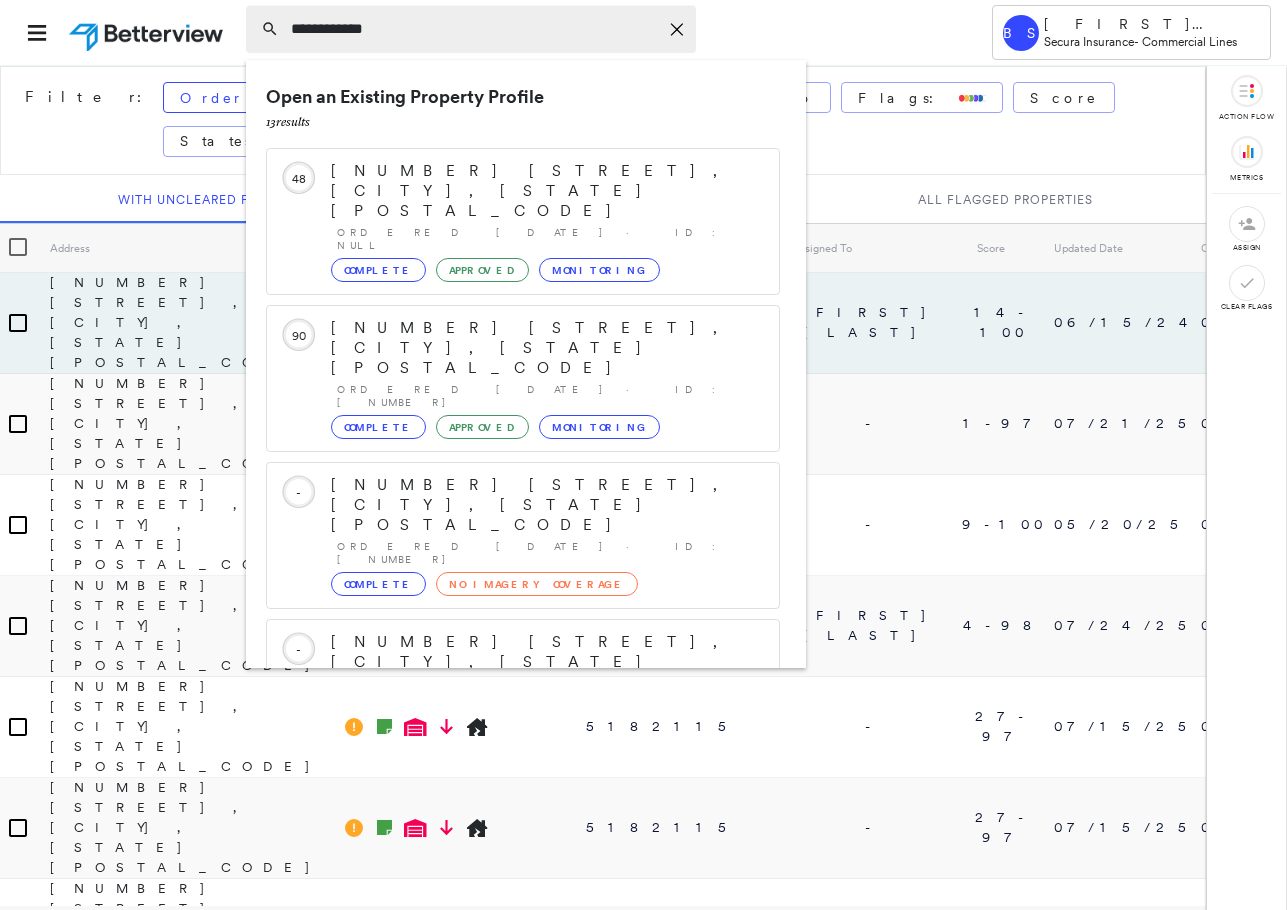 click on "**********" at bounding box center (474, 29) 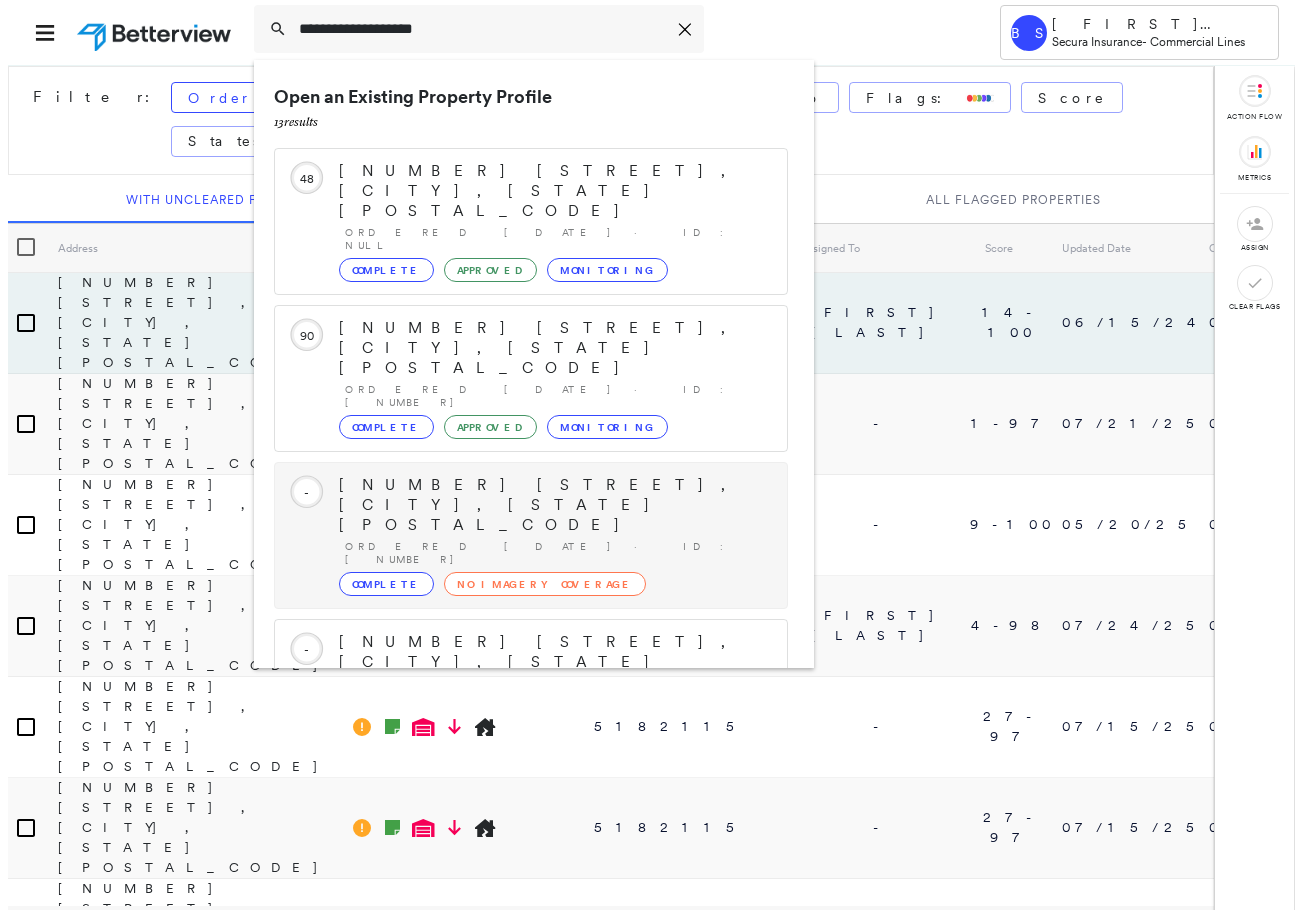 scroll, scrollTop: 213, scrollLeft: 0, axis: vertical 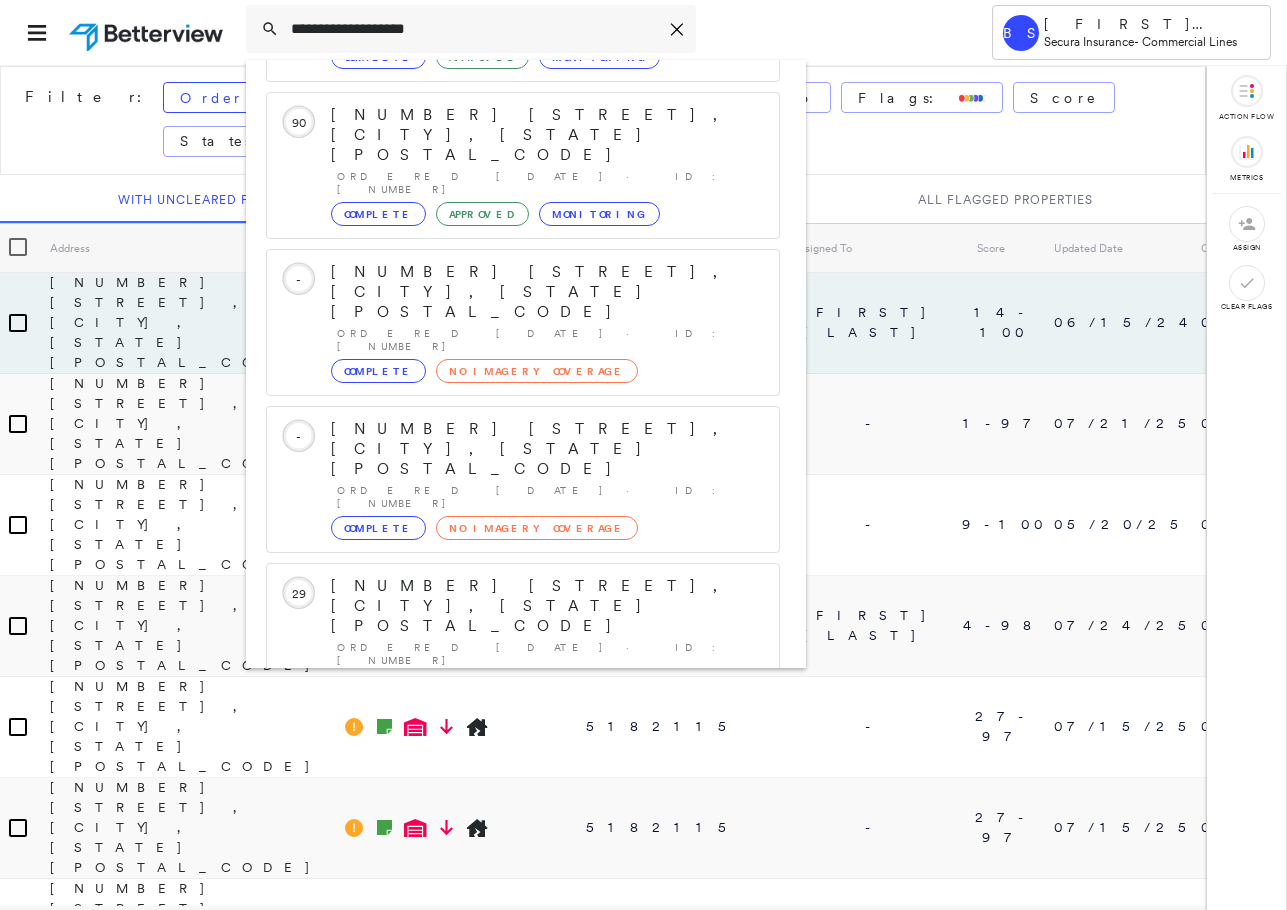 type on "**********" 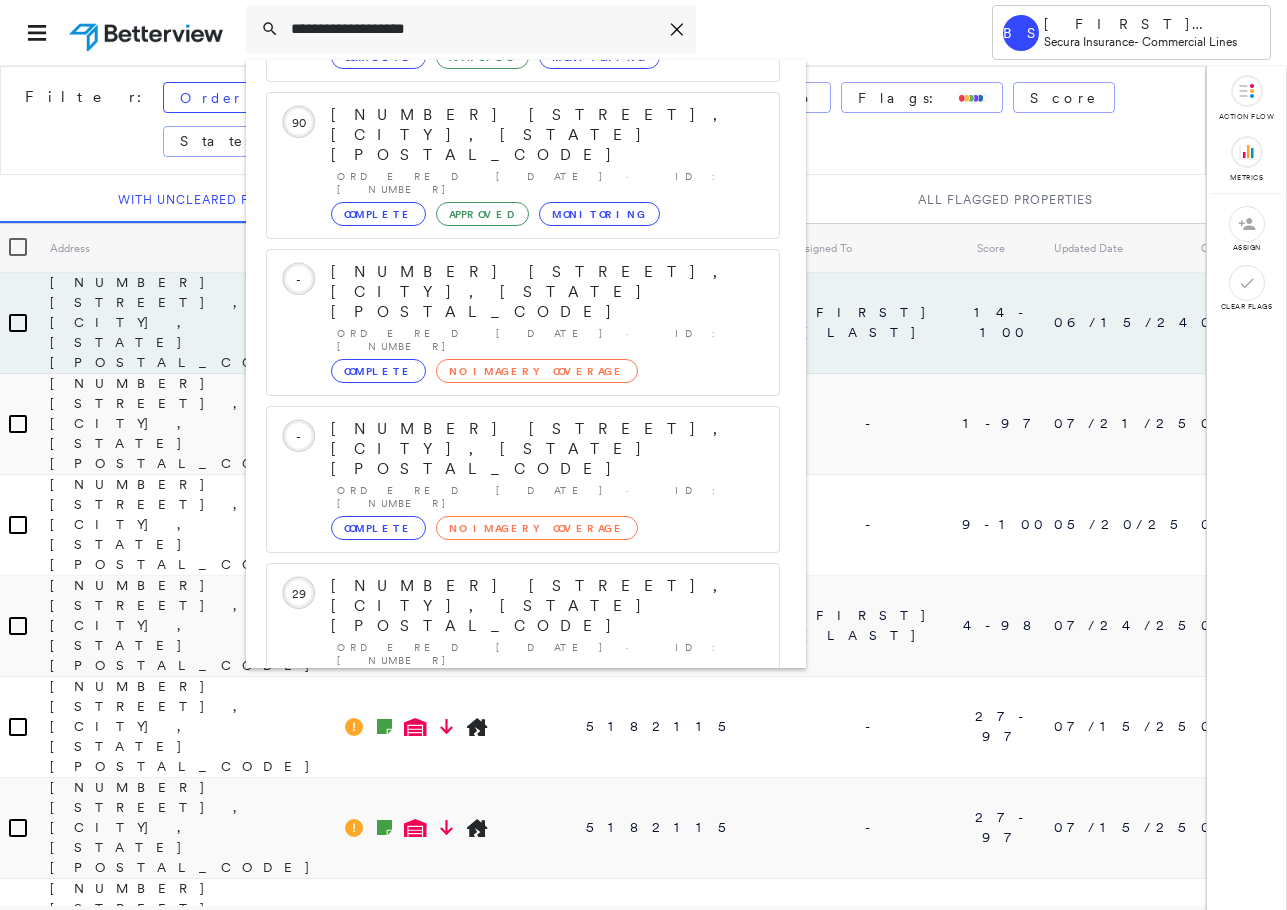 click 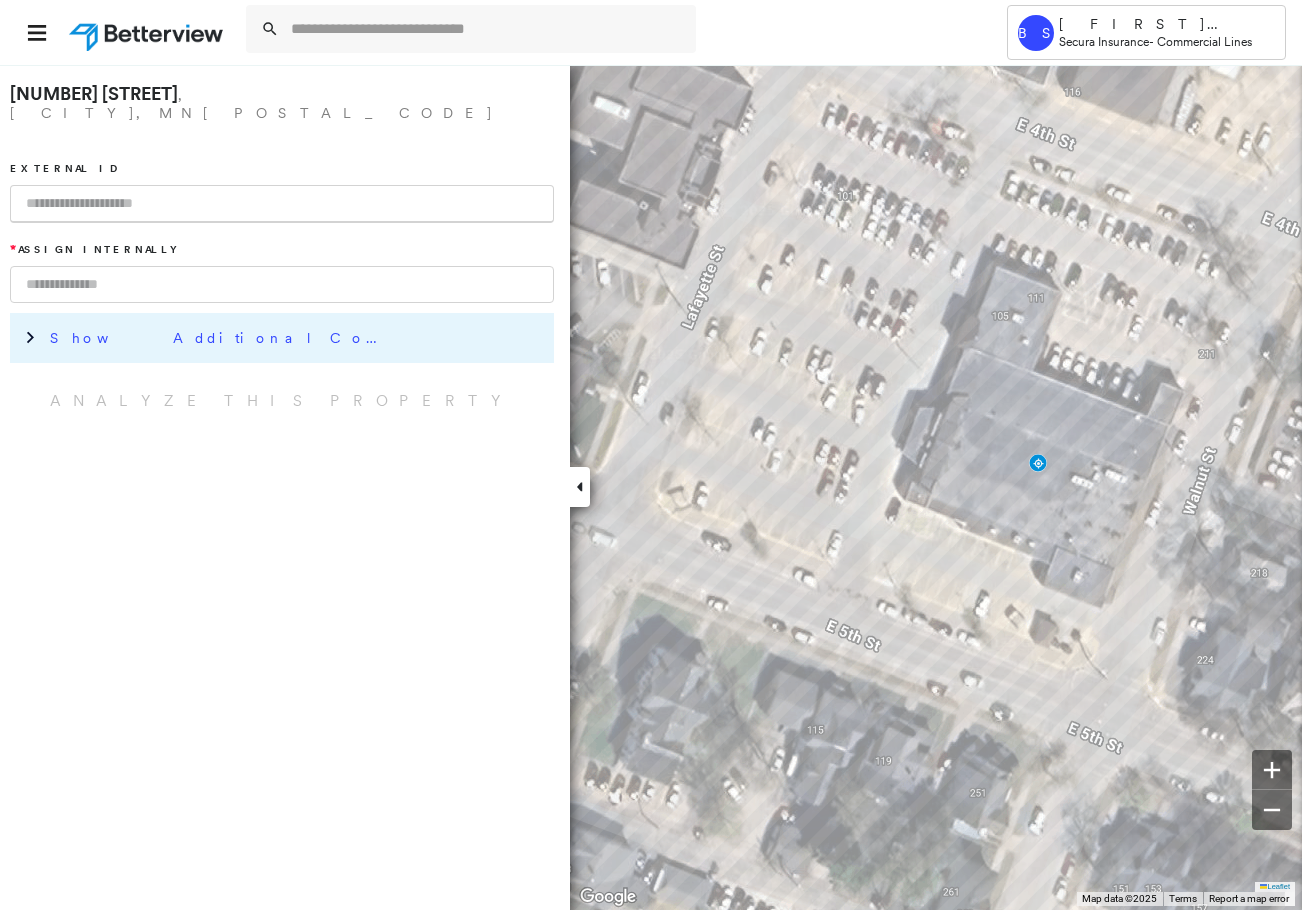 click on "Show Additional Company Data" at bounding box center [282, 338] 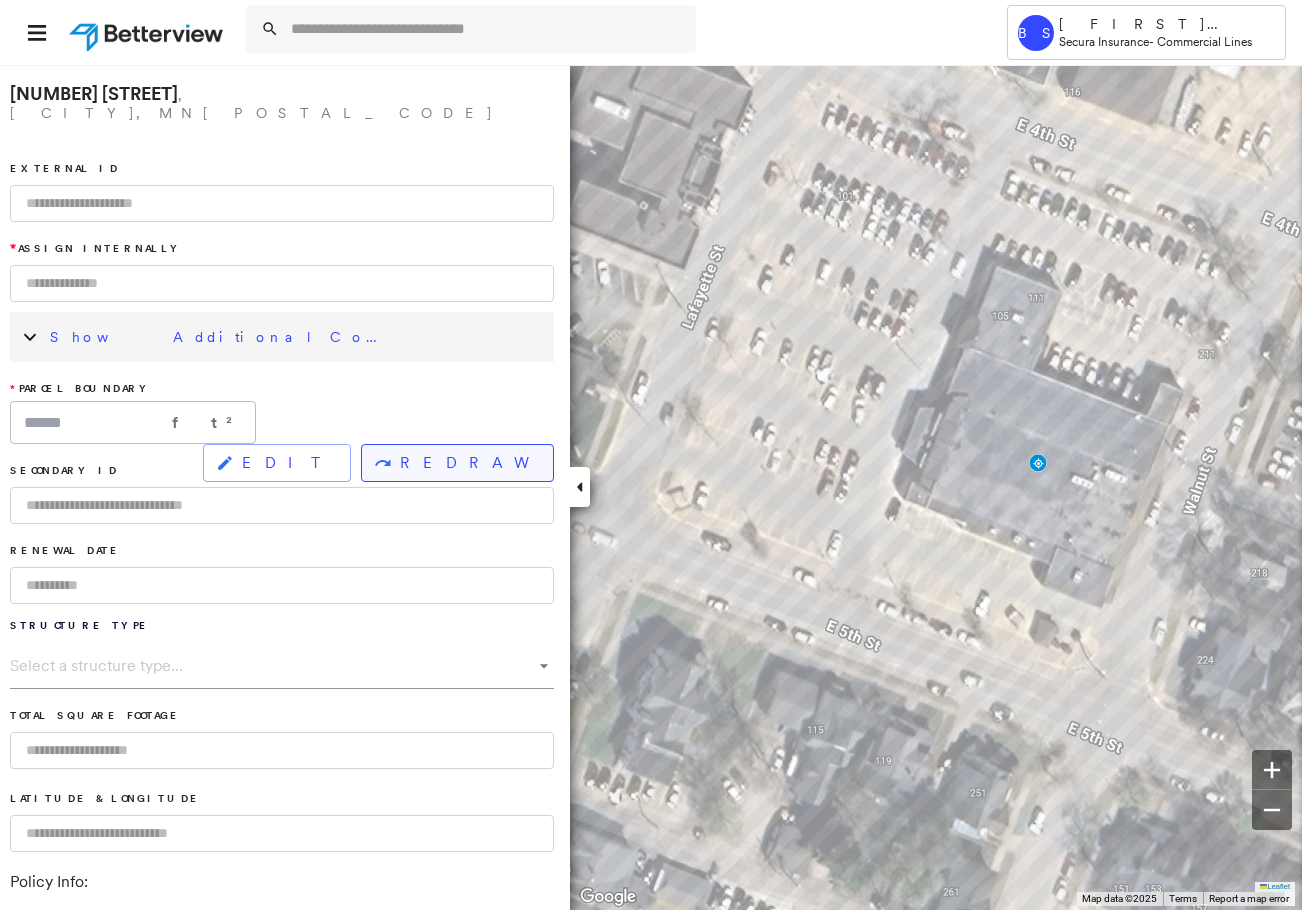 click on "REDRAW" at bounding box center (468, 463) 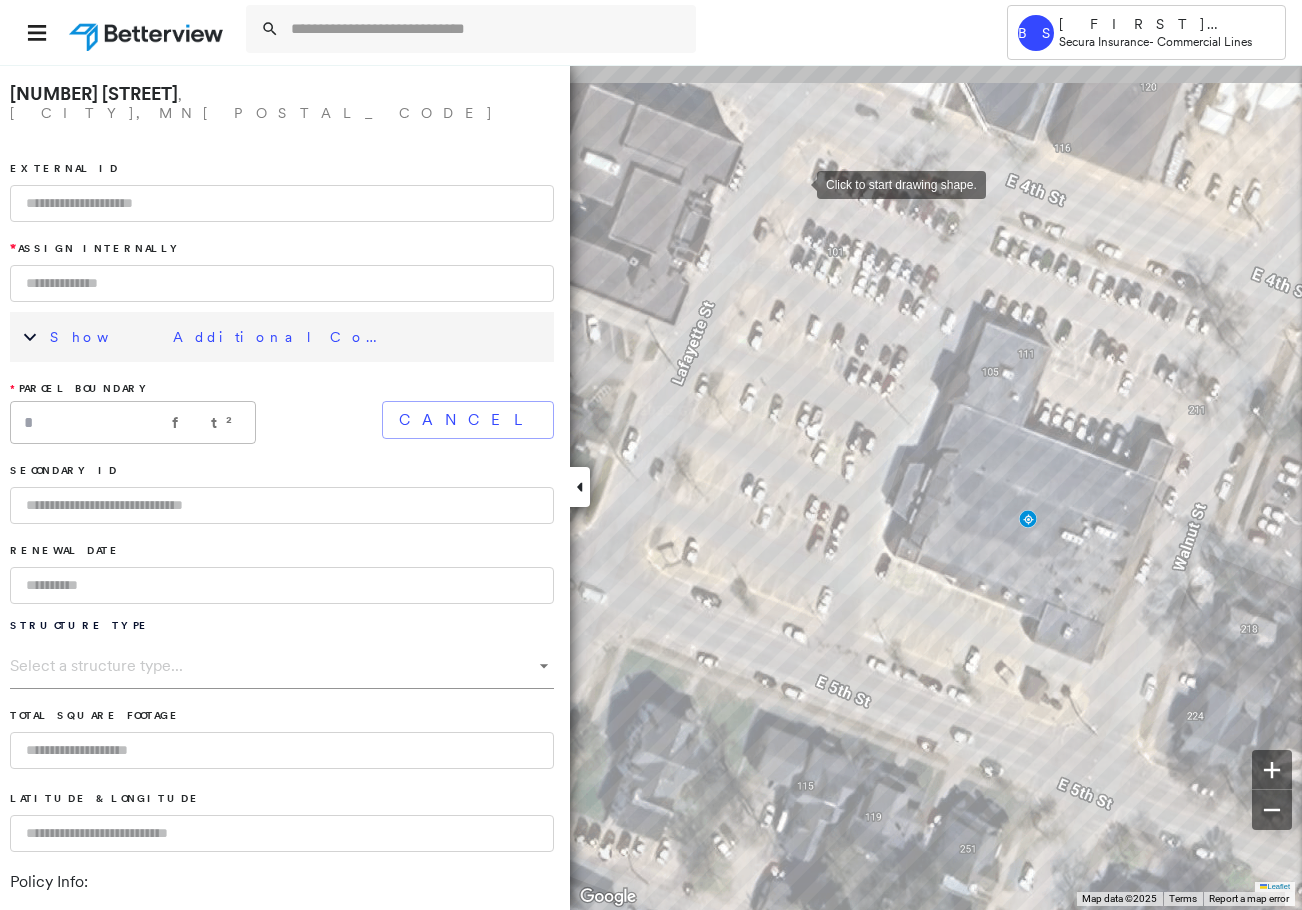 drag, startPoint x: 809, startPoint y: 123, endPoint x: 796, endPoint y: 186, distance: 64.327286 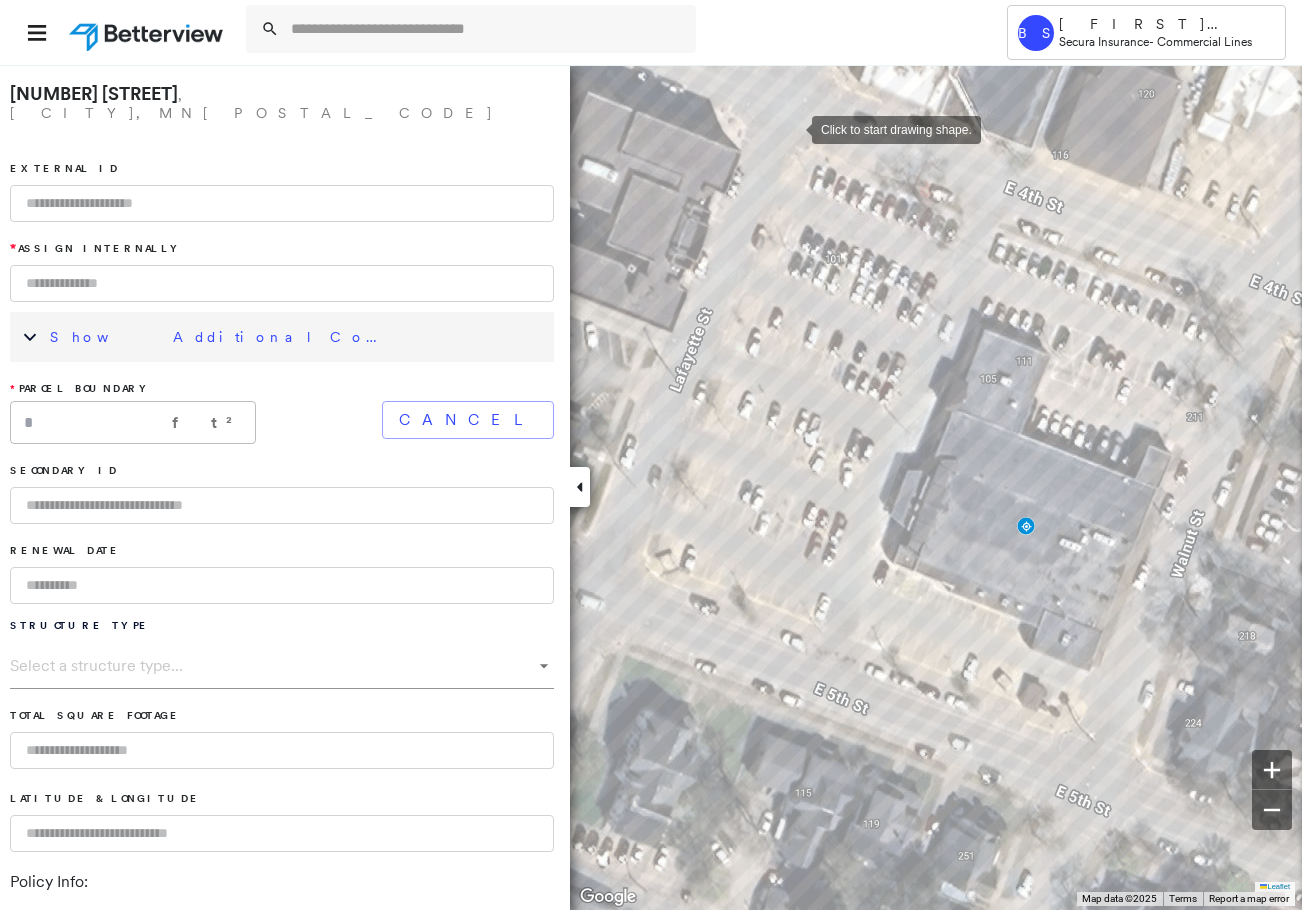 click at bounding box center (792, 128) 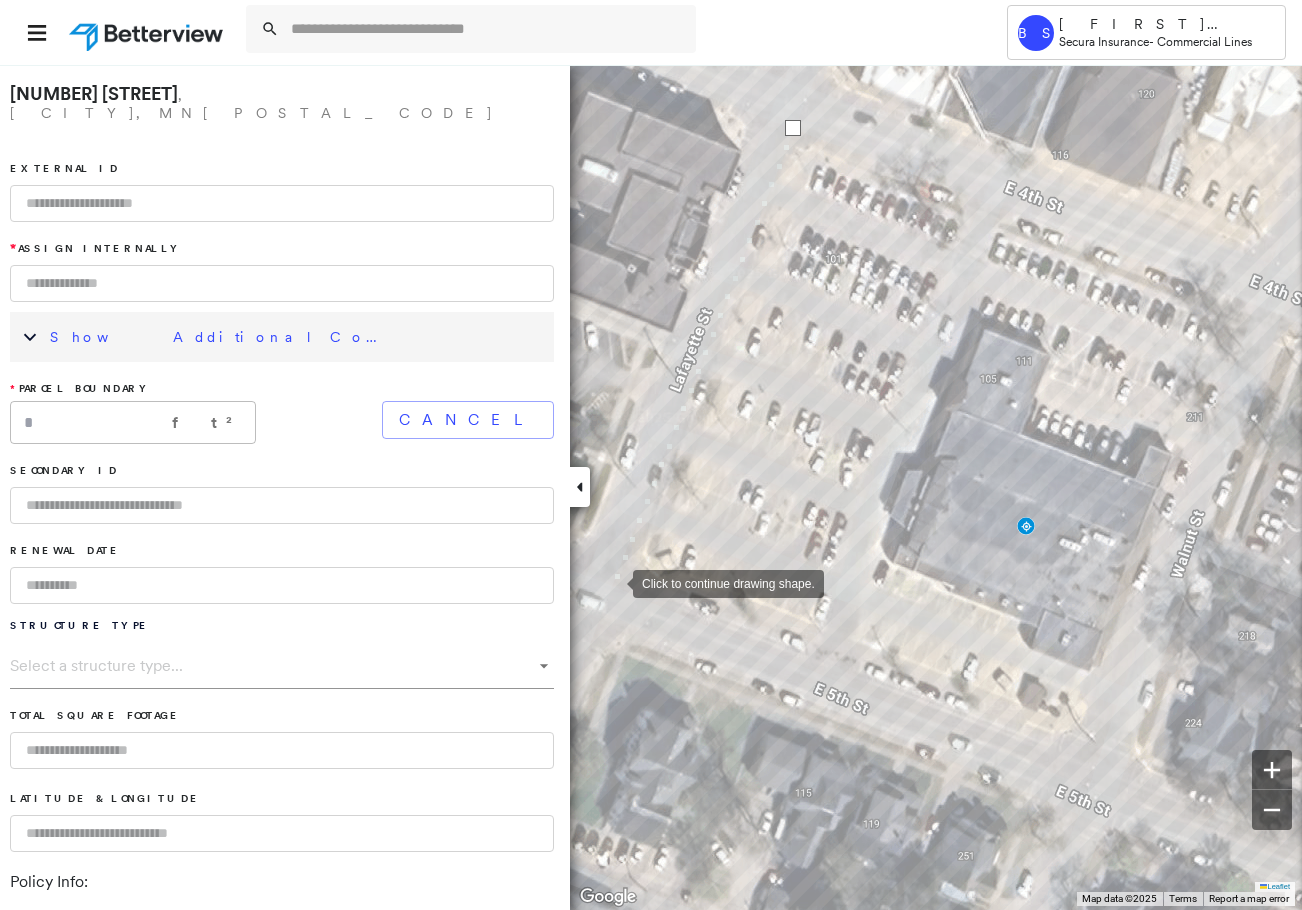 click at bounding box center (613, 582) 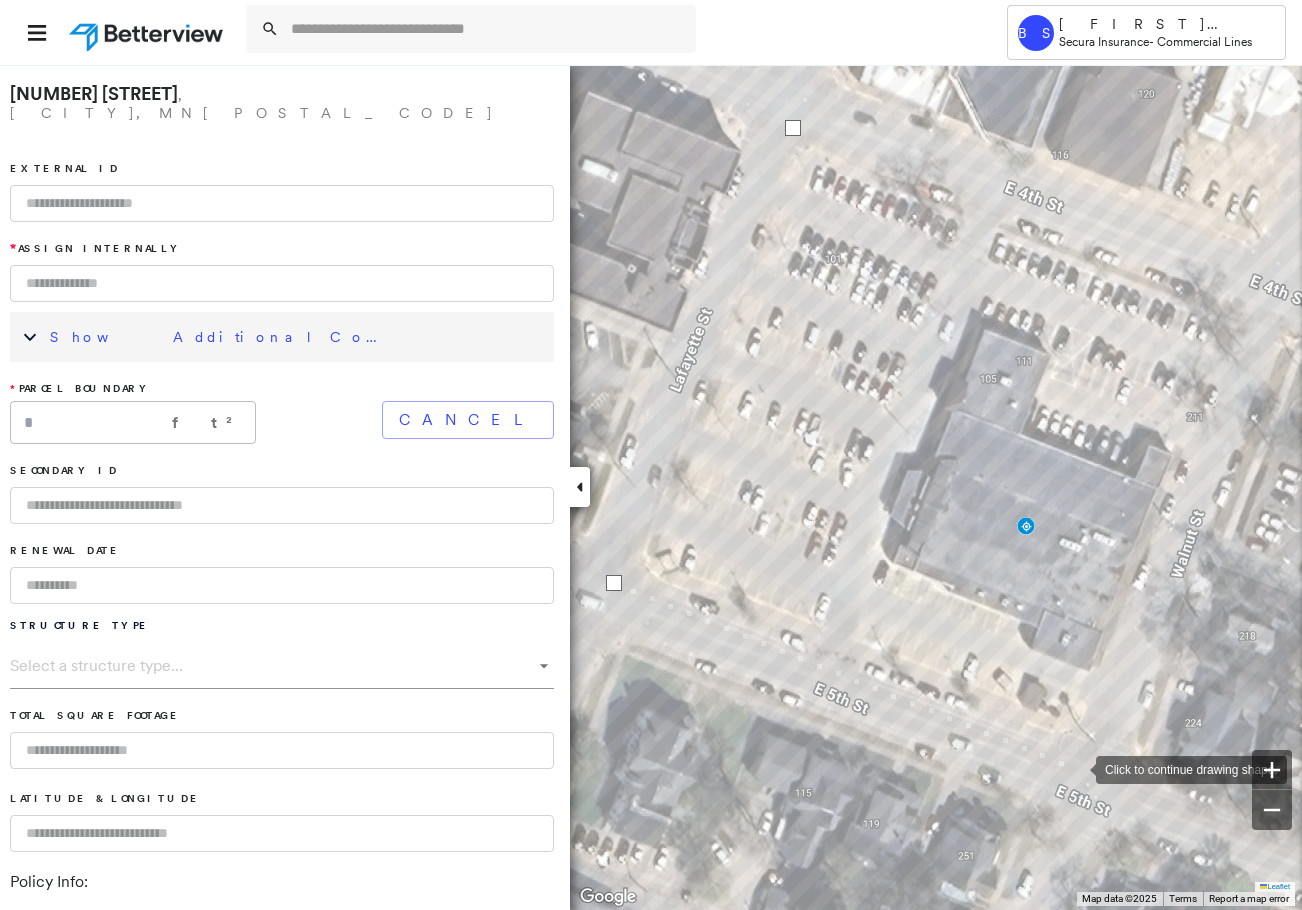 click at bounding box center (1076, 768) 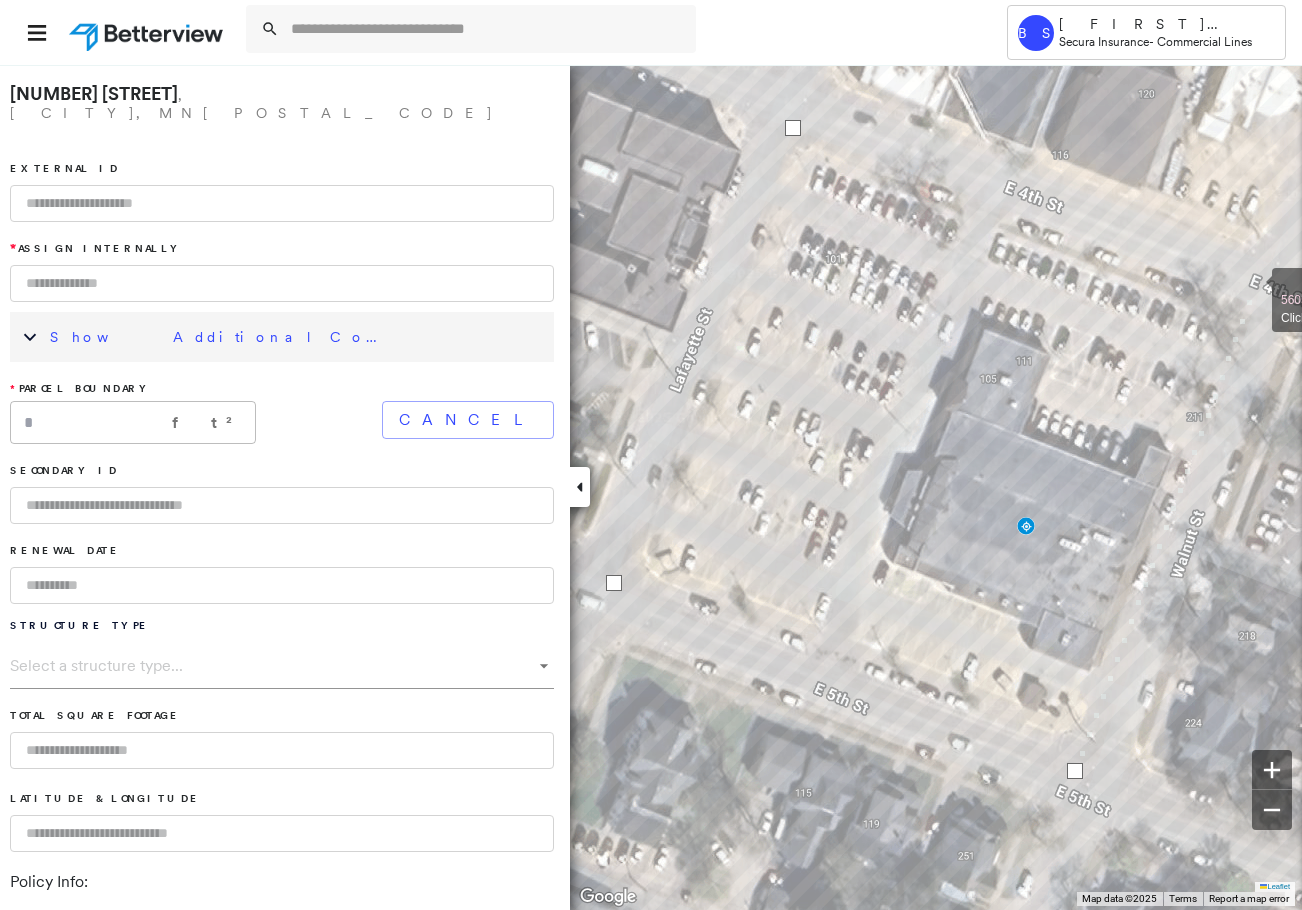click at bounding box center [1252, 289] 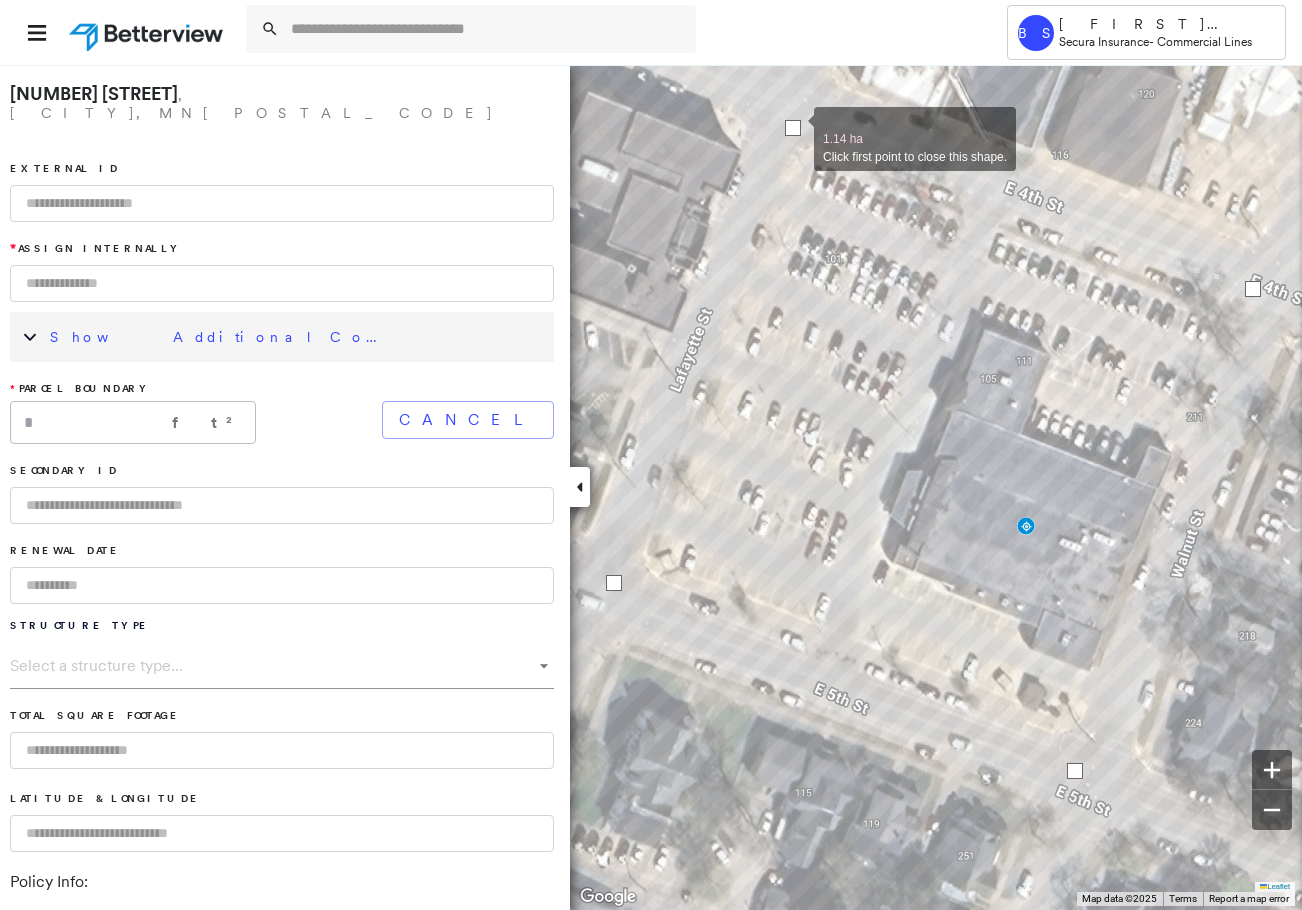 click at bounding box center (793, 128) 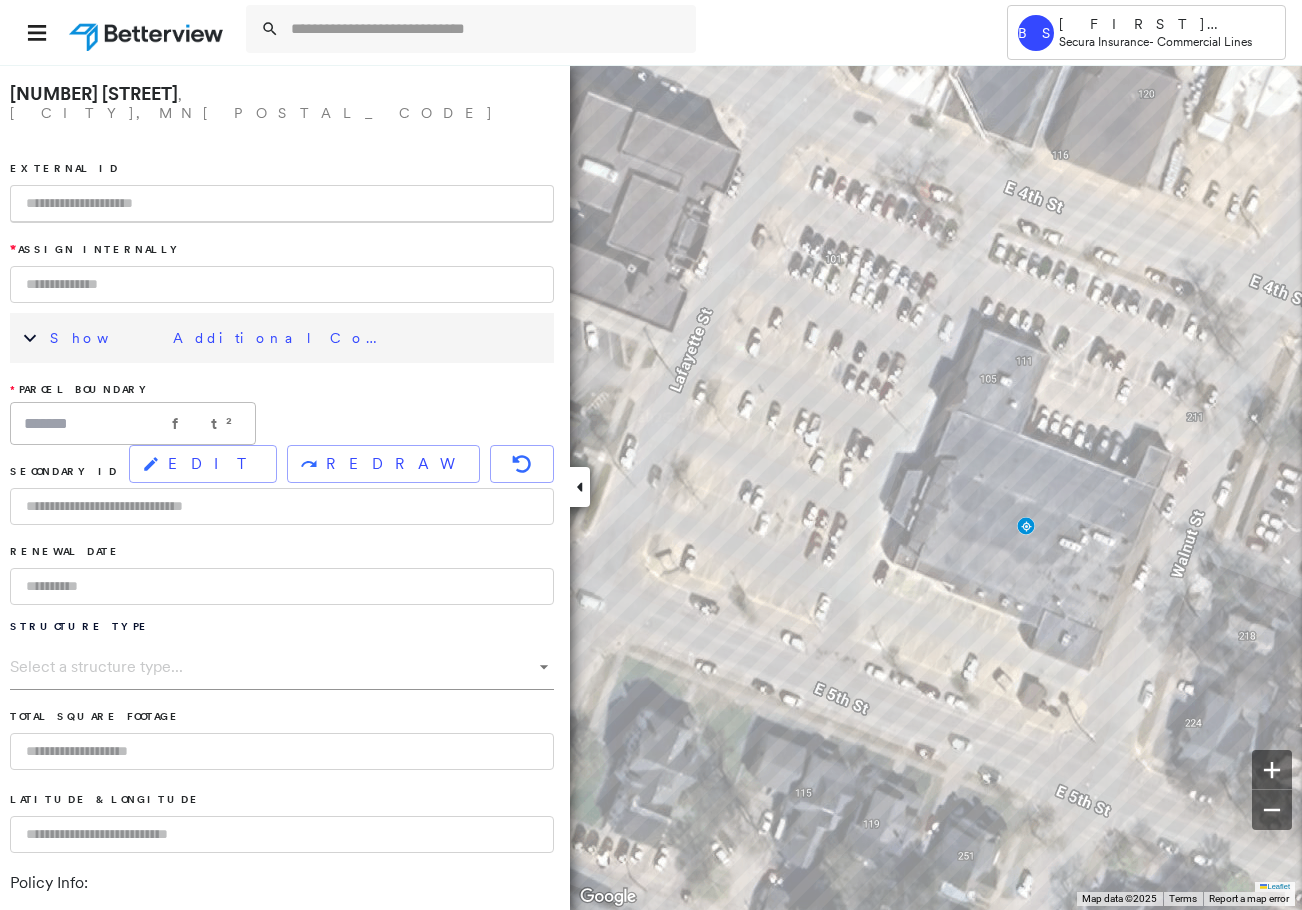 click at bounding box center (282, 204) 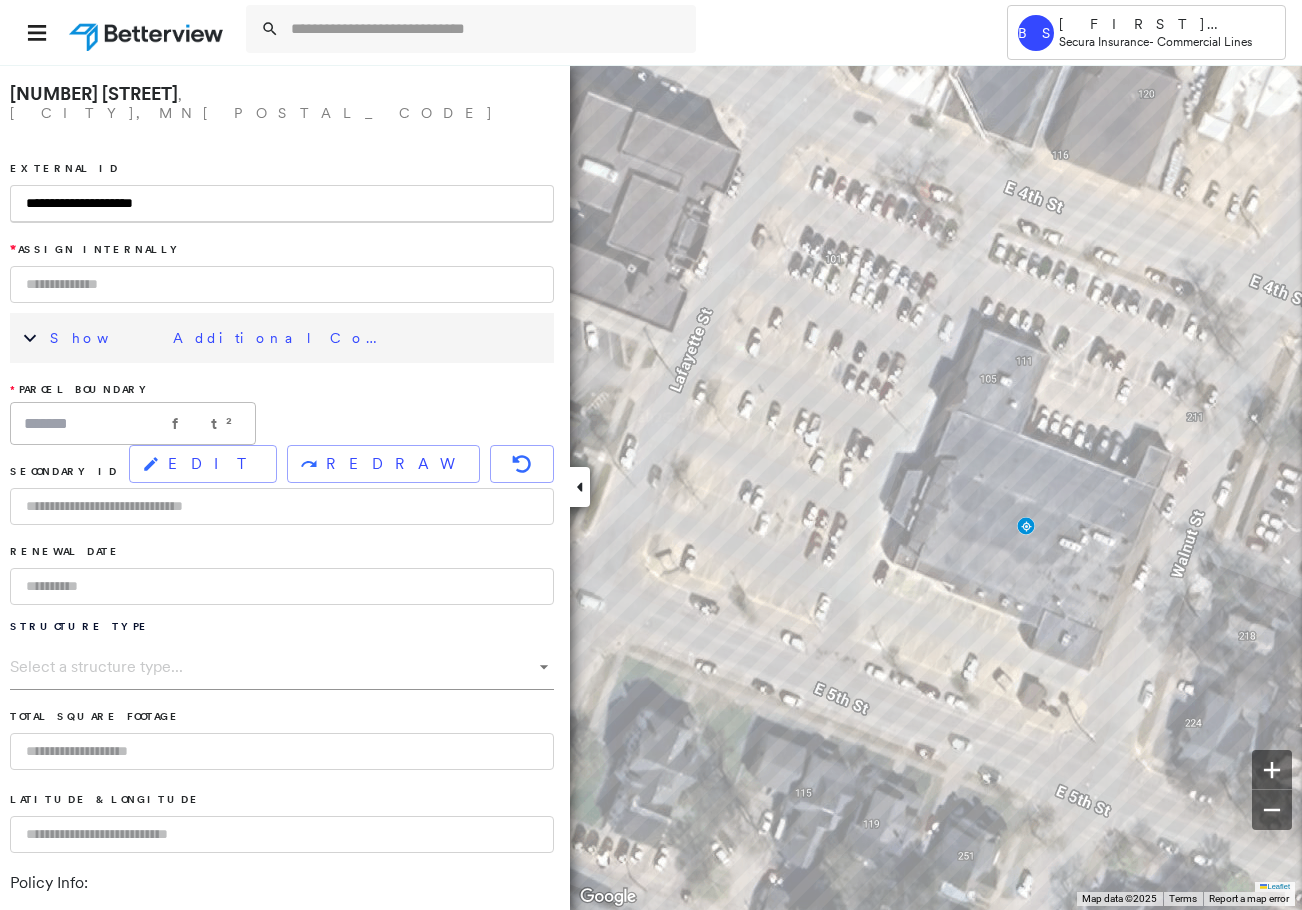 type on "**********" 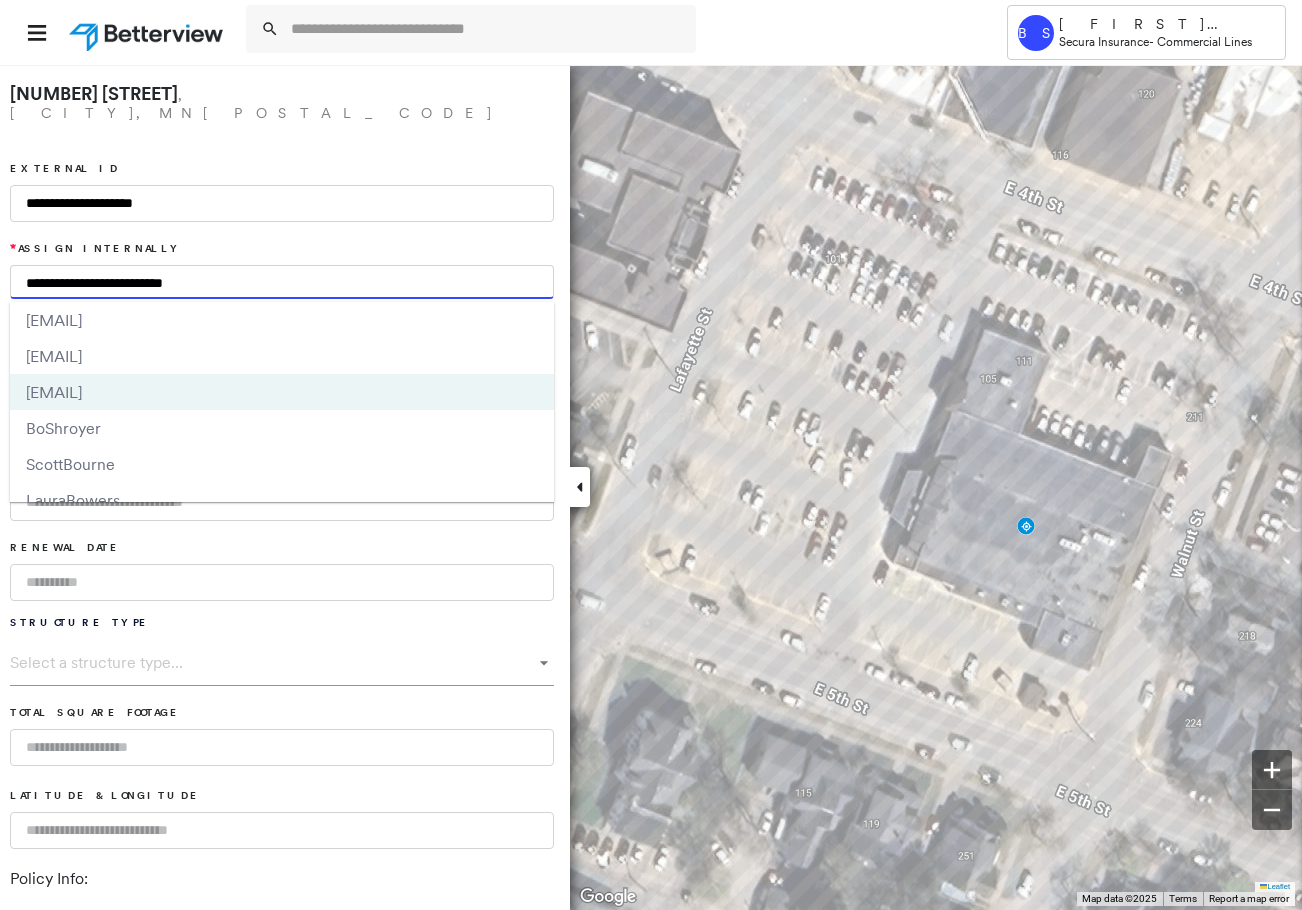 type on "**********" 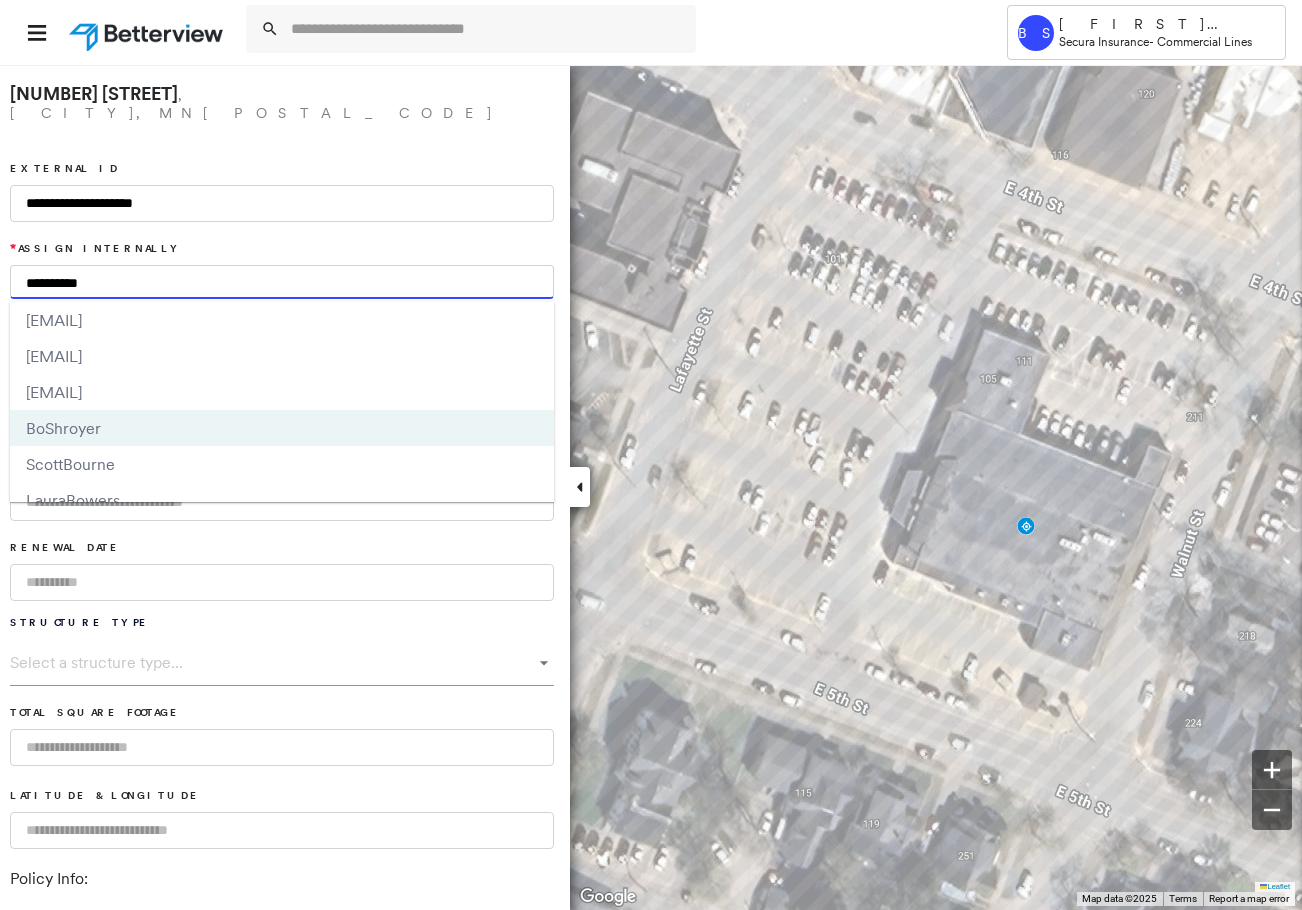 type 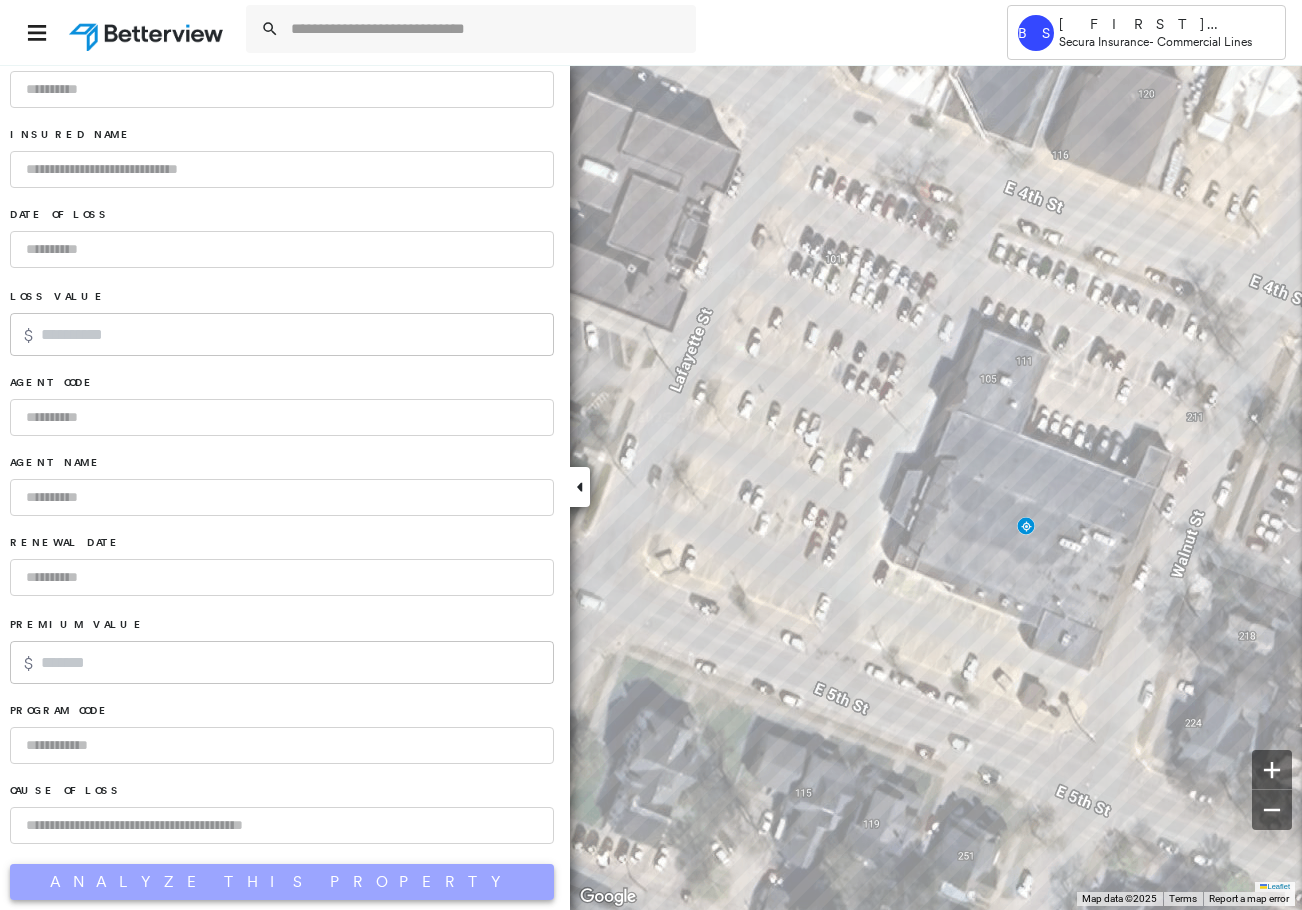 click on "Analyze This Property" at bounding box center [282, 882] 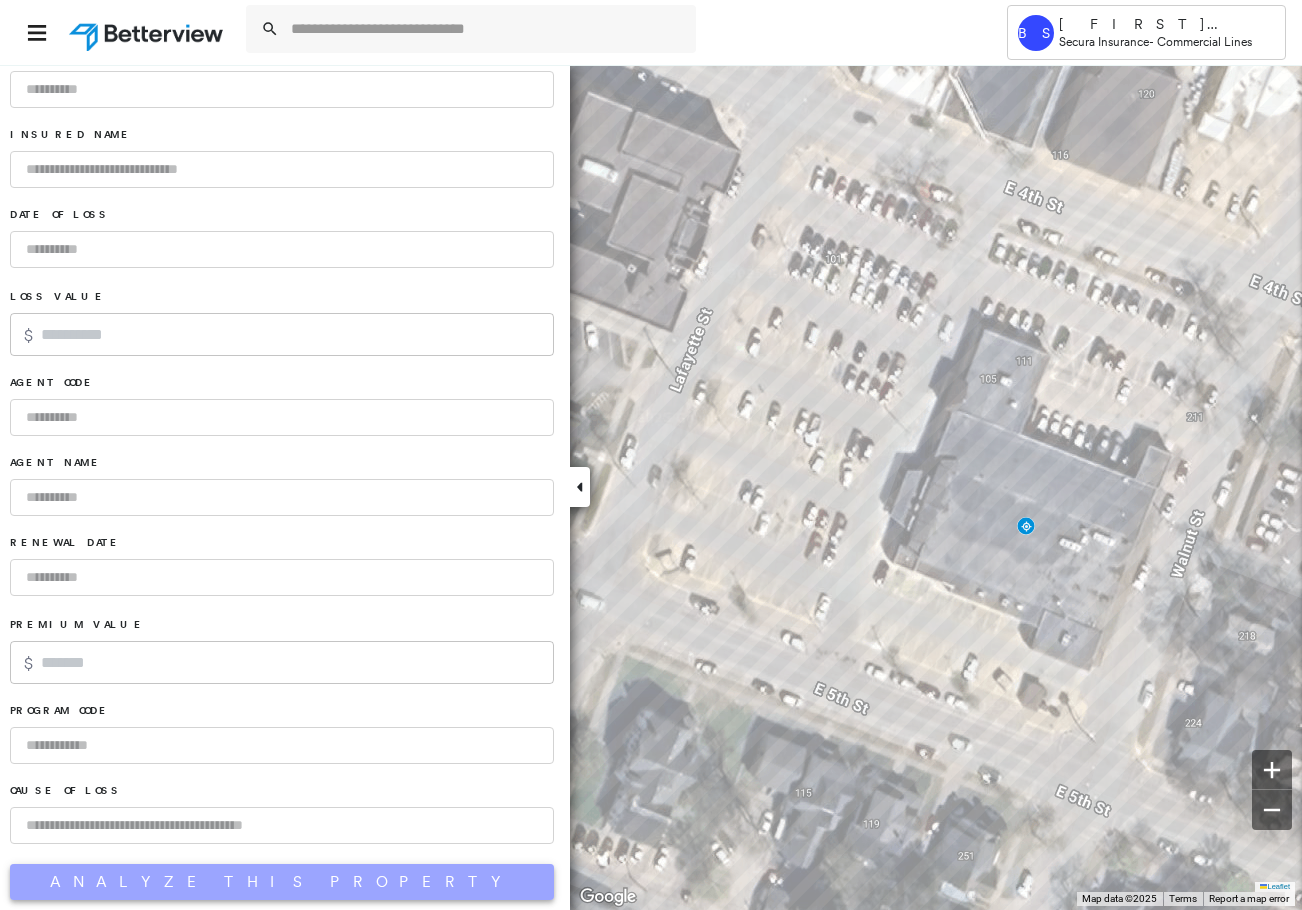 scroll, scrollTop: 1087, scrollLeft: 0, axis: vertical 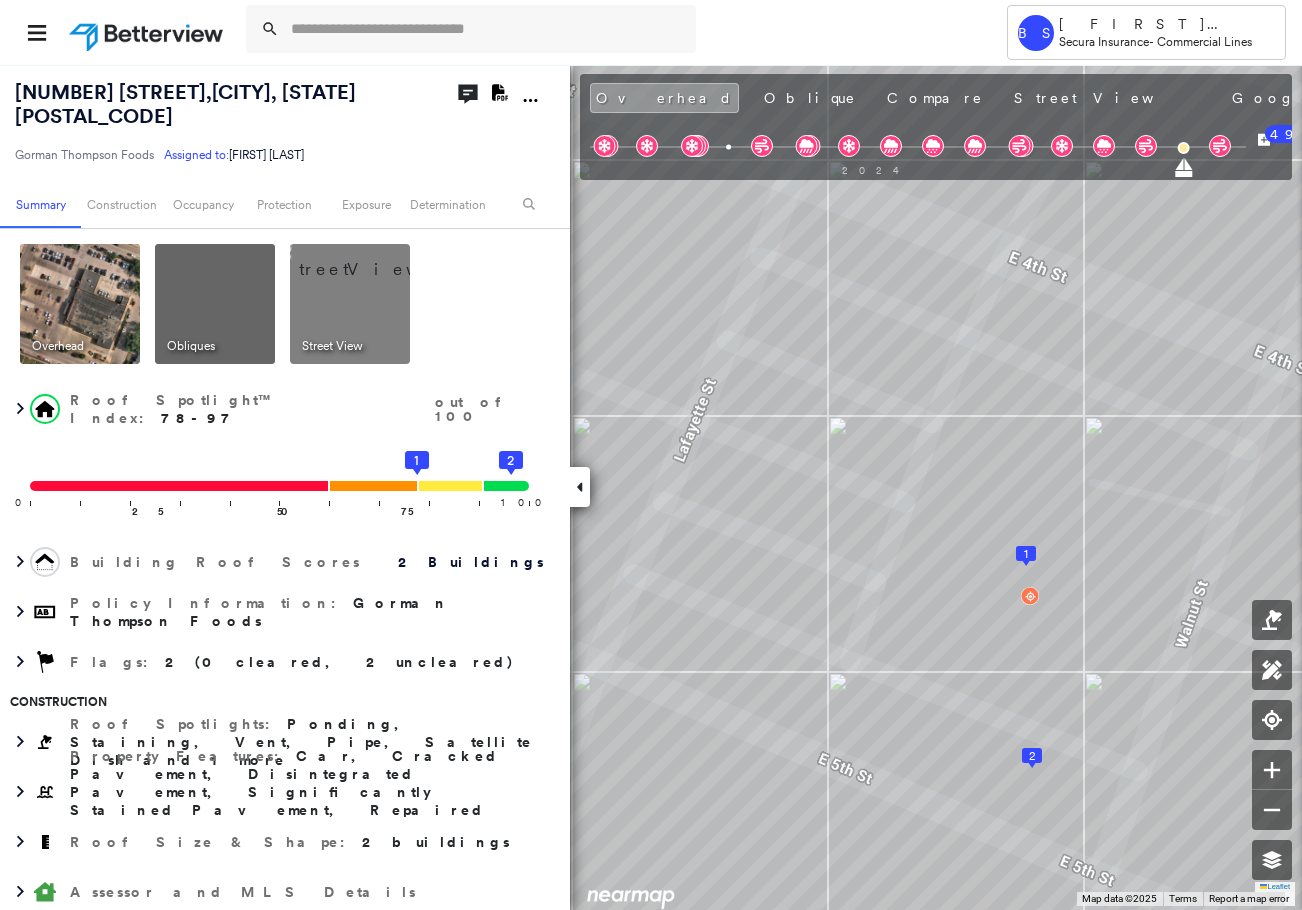 click 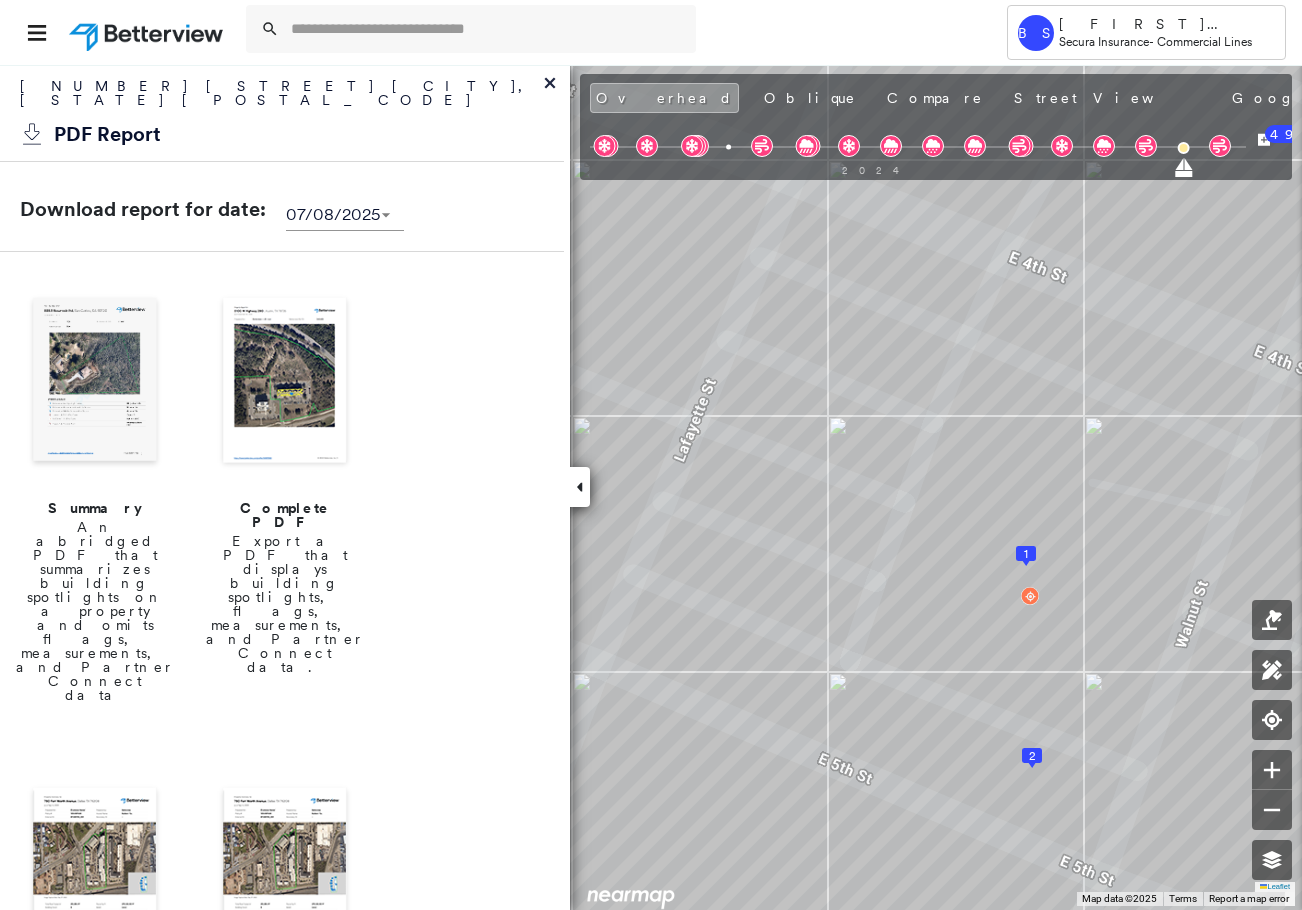 click at bounding box center [95, 382] 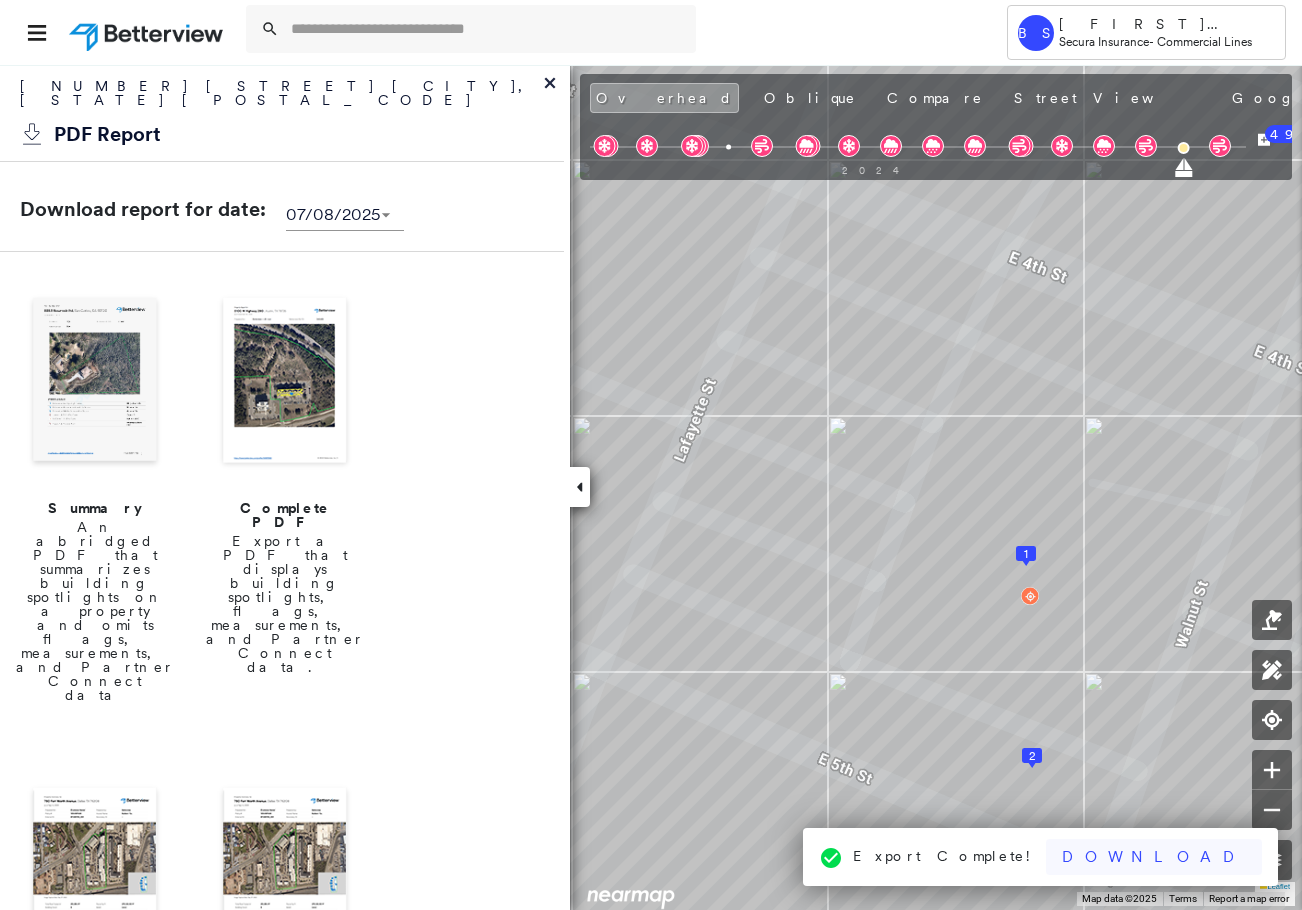 click on "Download" at bounding box center [1154, 857] 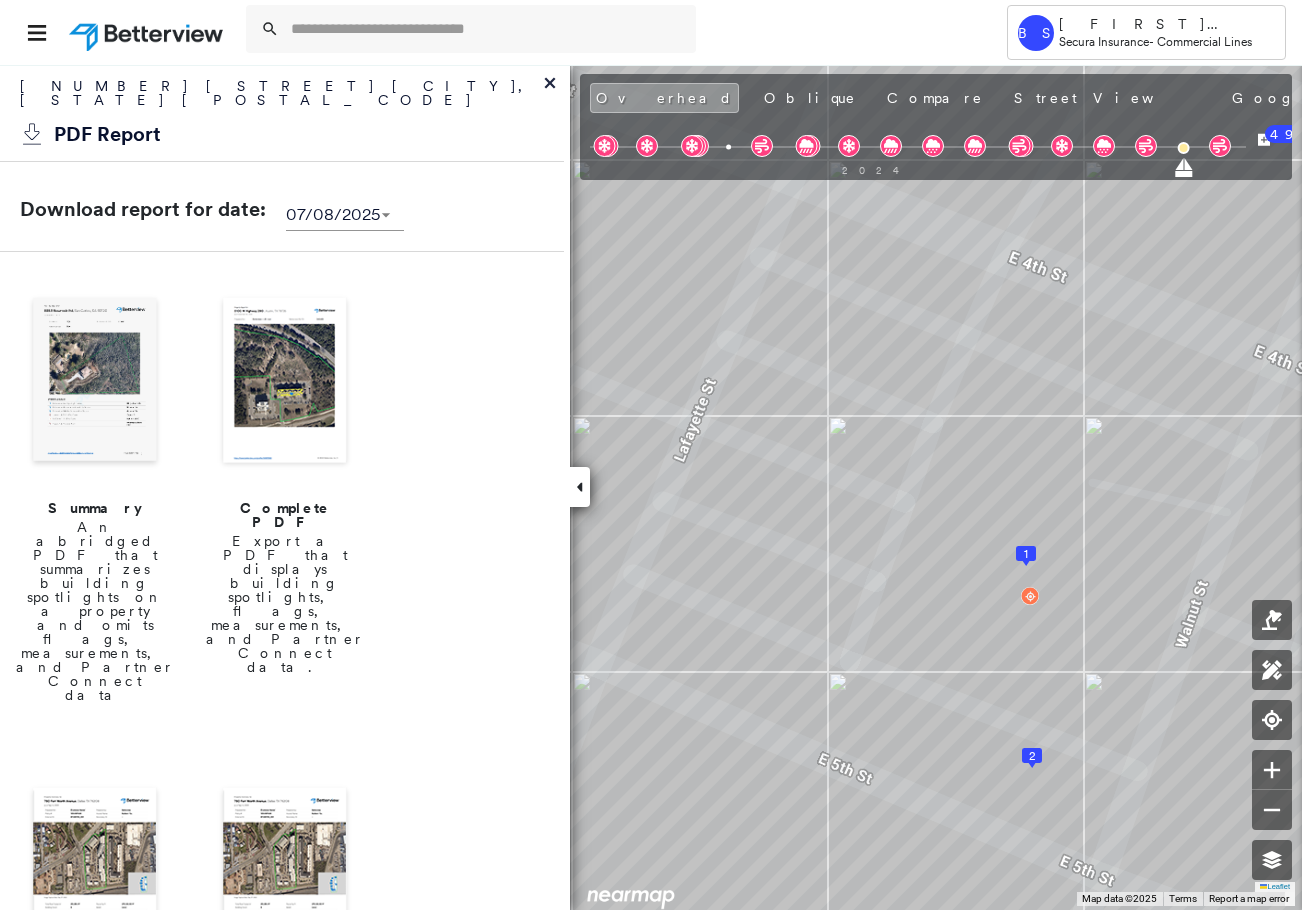 click at bounding box center [598, 32] 